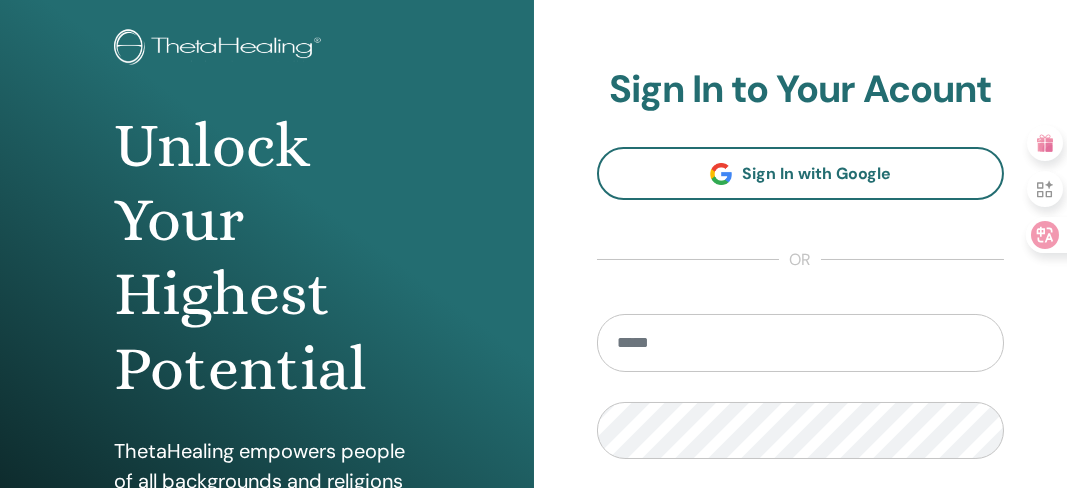 scroll, scrollTop: 121, scrollLeft: 0, axis: vertical 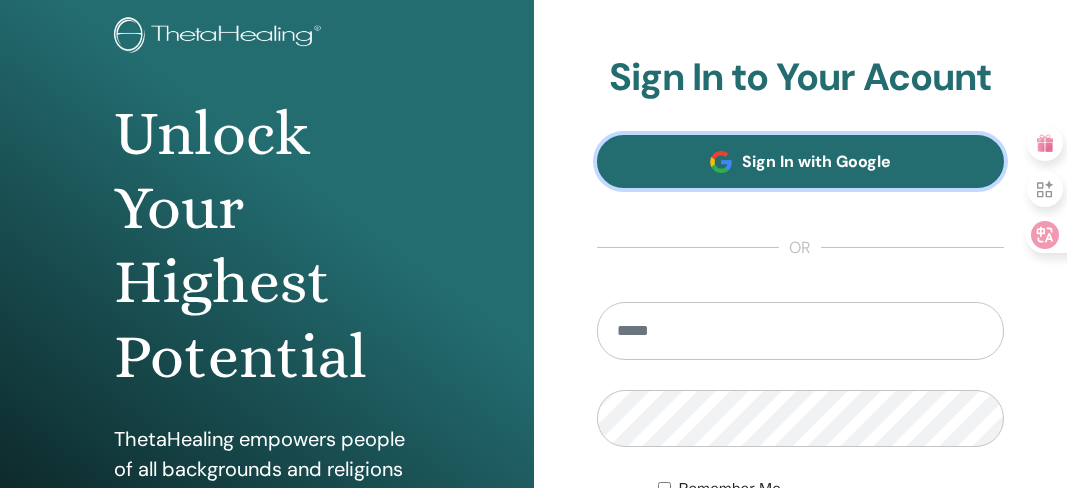 click on "Sign In with Google" at bounding box center (816, 161) 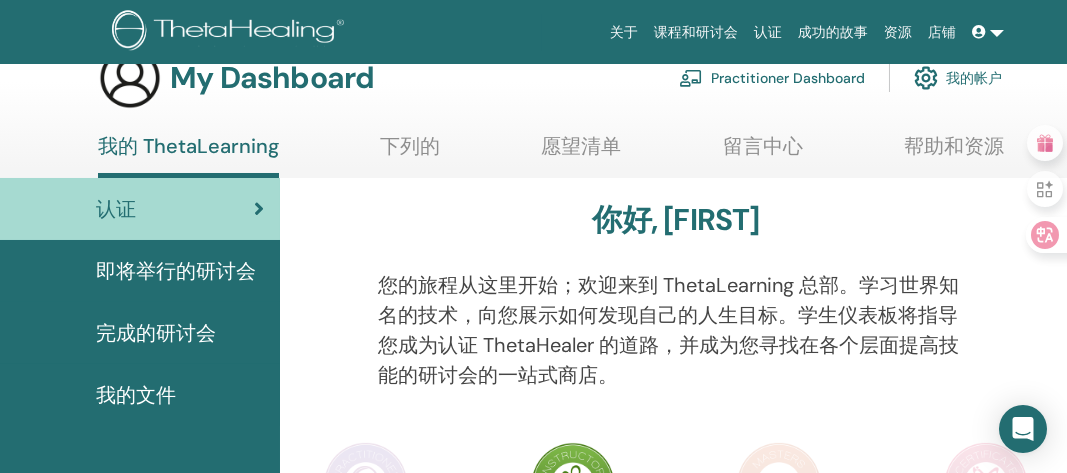 scroll, scrollTop: 37, scrollLeft: 20, axis: both 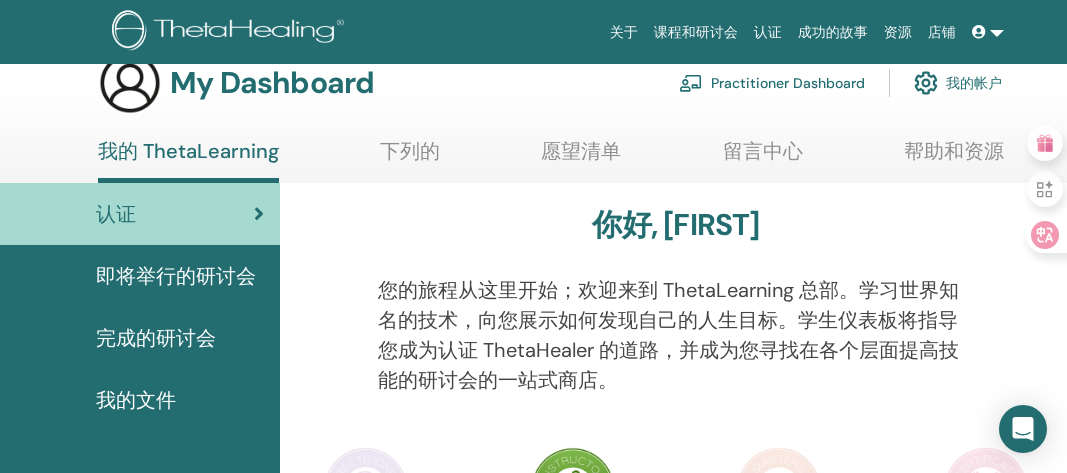click on "即将举行的研讨会" at bounding box center (176, 276) 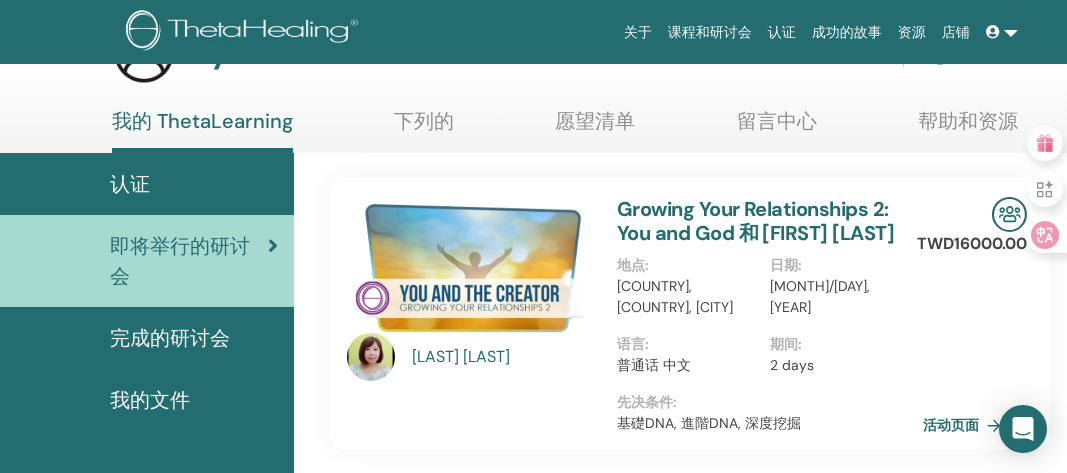 scroll, scrollTop: 69, scrollLeft: 6, axis: both 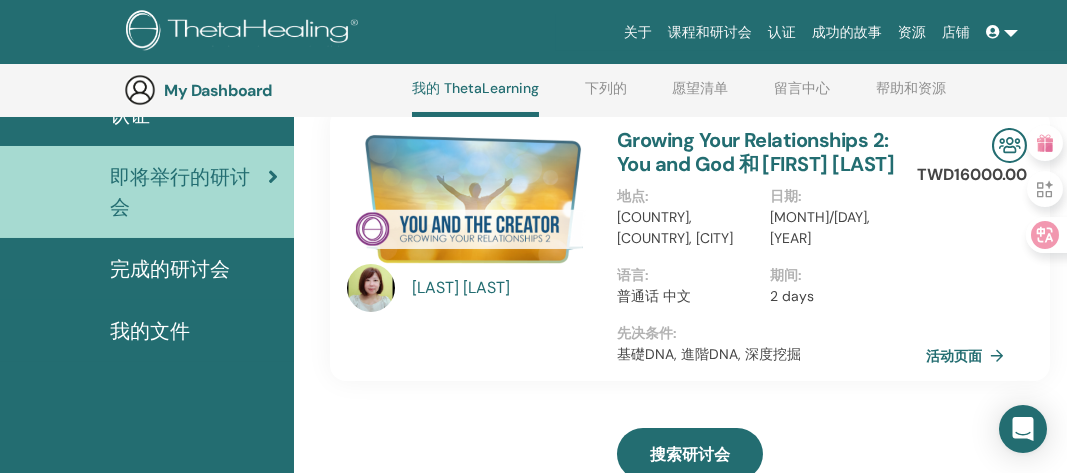click on "活动页面" at bounding box center (969, 356) 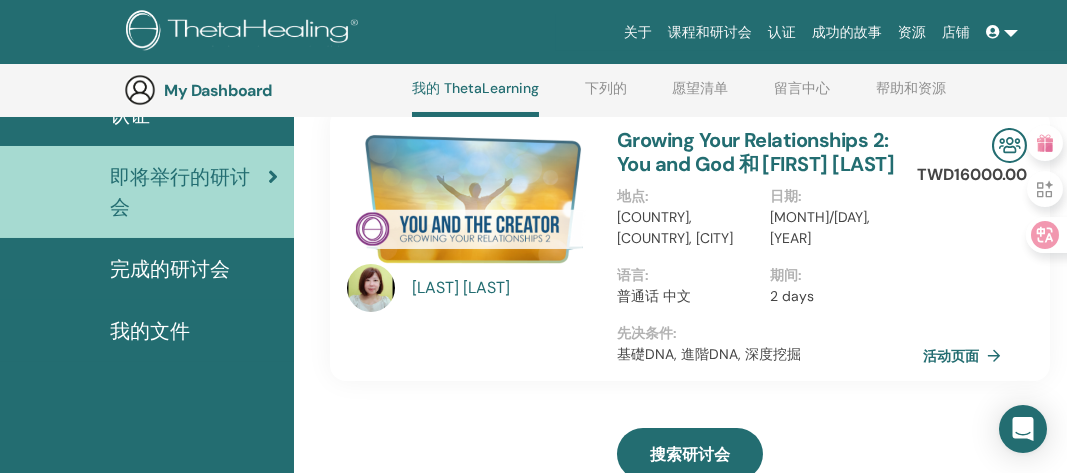 click on "店铺" at bounding box center (956, 32) 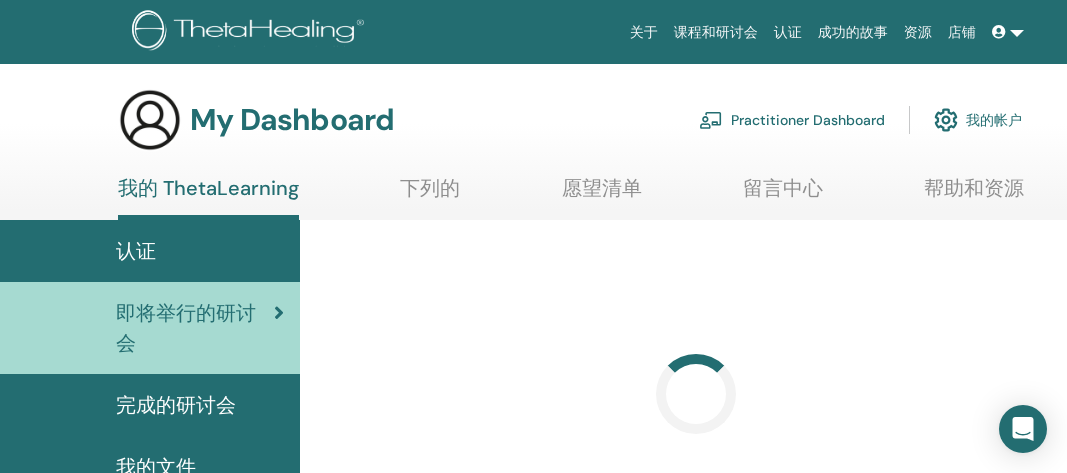 scroll, scrollTop: 136, scrollLeft: 6, axis: both 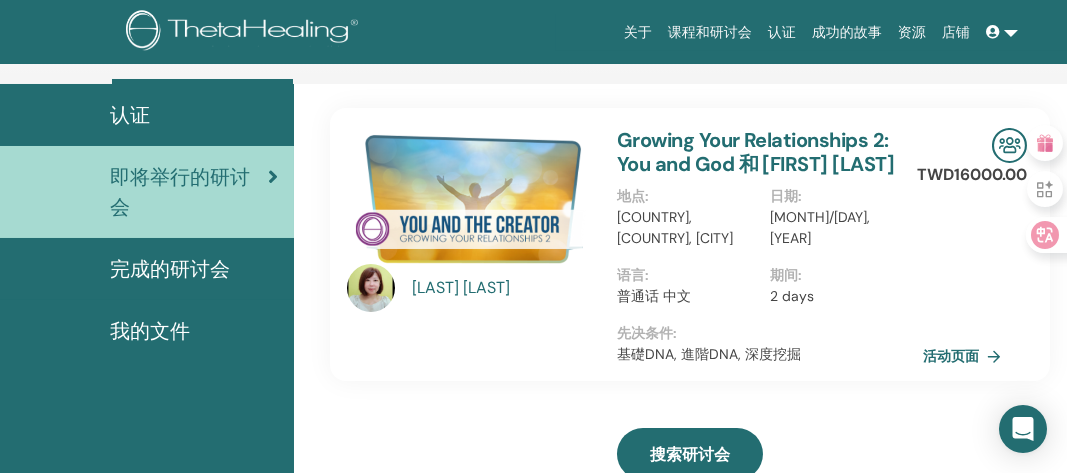 click at bounding box center (470, 199) 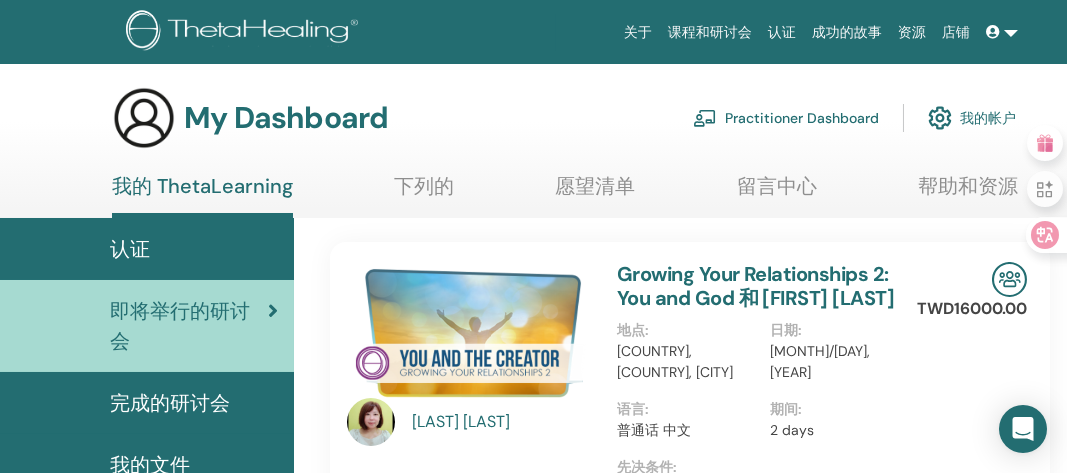 scroll, scrollTop: 0, scrollLeft: 6, axis: horizontal 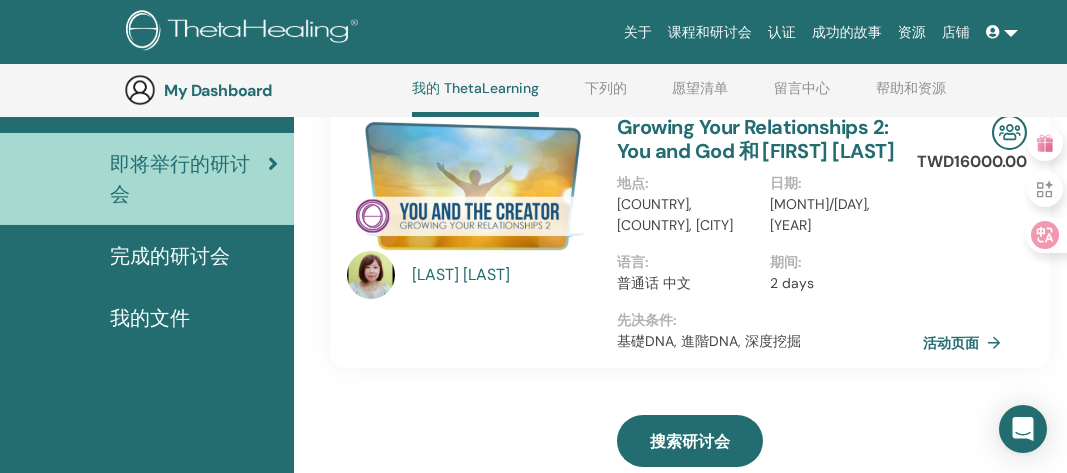 click at bounding box center [1009, 132] 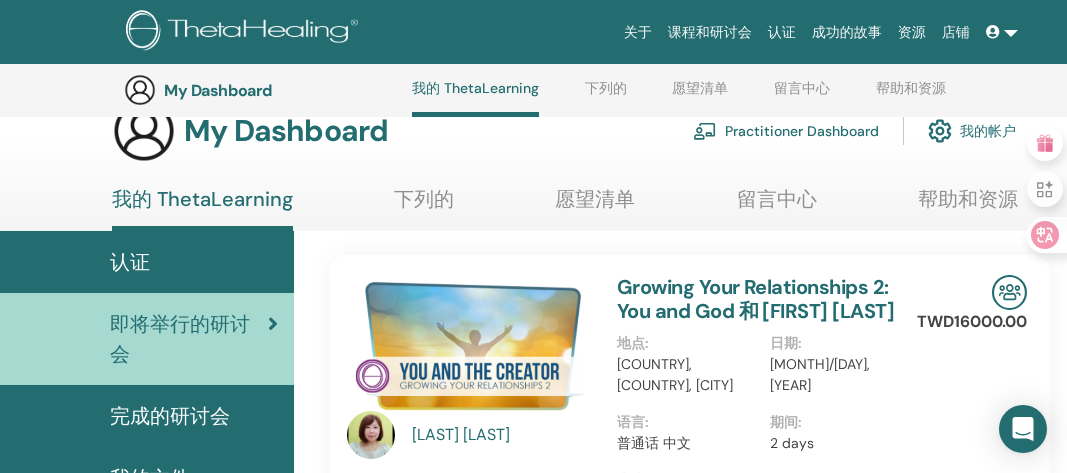 scroll, scrollTop: 0, scrollLeft: 6, axis: horizontal 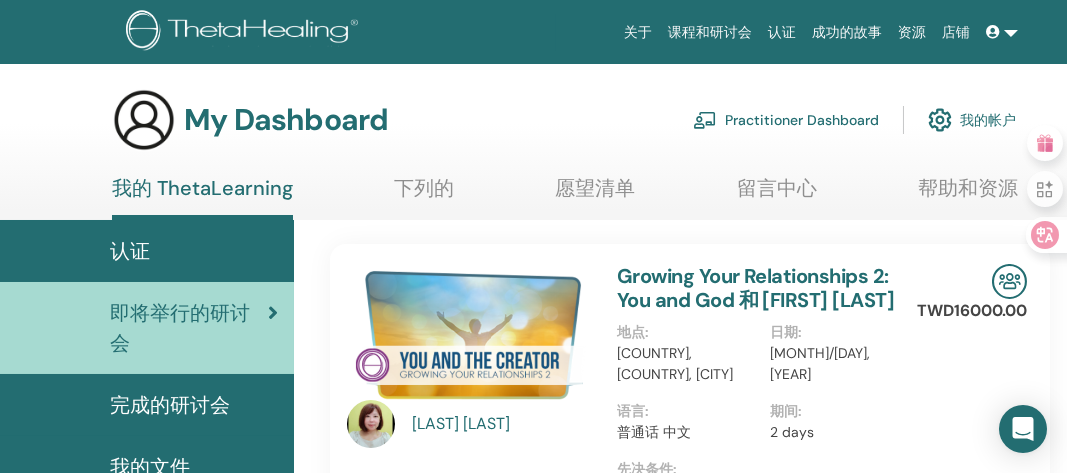 click on "Growing Your Relationships 2: You and God 和 PENG BAO YING" at bounding box center [755, 288] 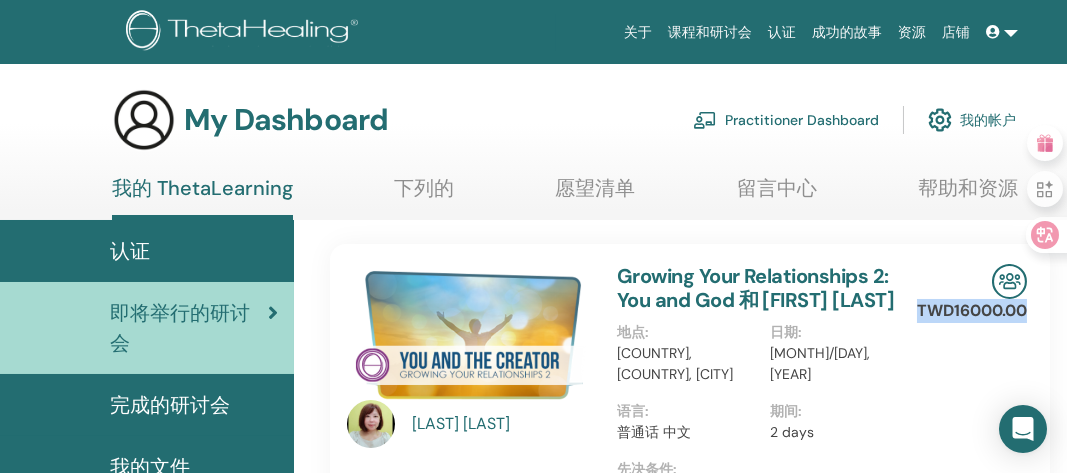 drag, startPoint x: 955, startPoint y: 328, endPoint x: 965, endPoint y: 321, distance: 12.206555 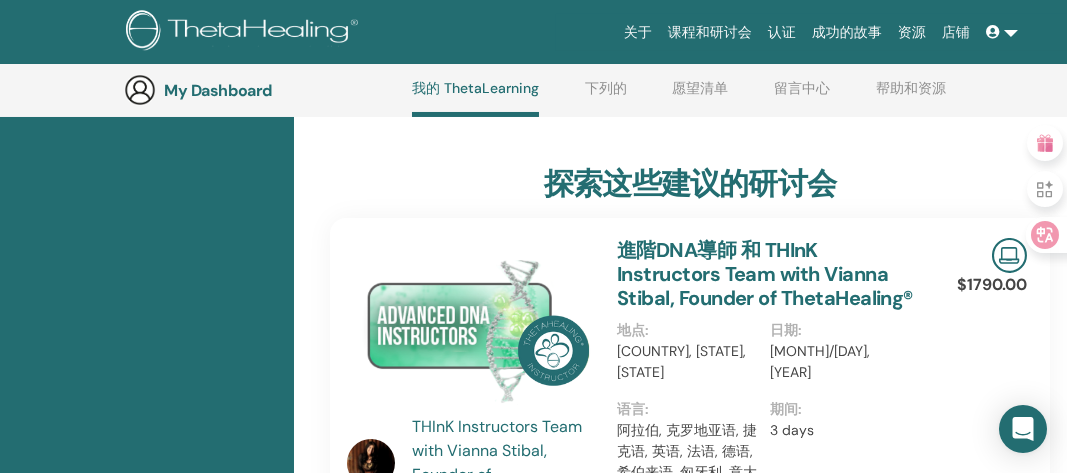 scroll, scrollTop: 583, scrollLeft: 6, axis: both 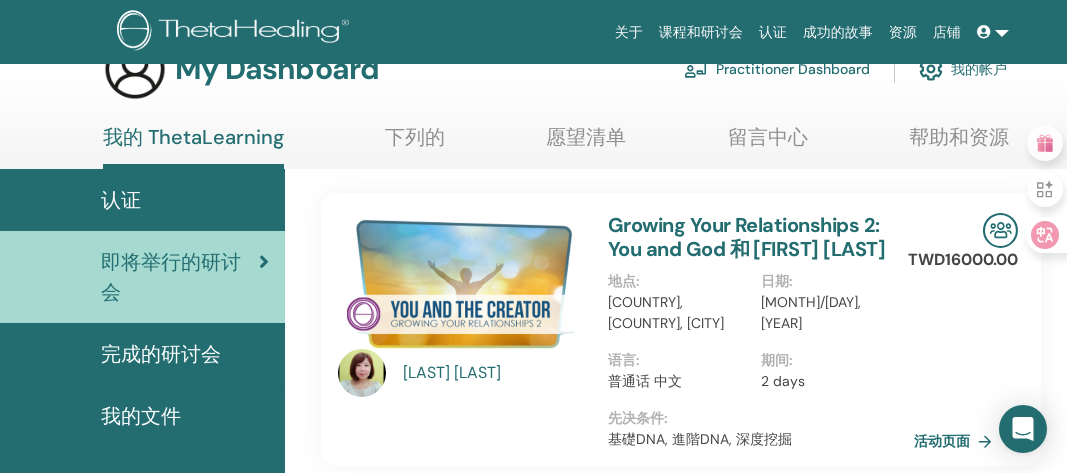 click on "愿望清单" at bounding box center [587, 144] 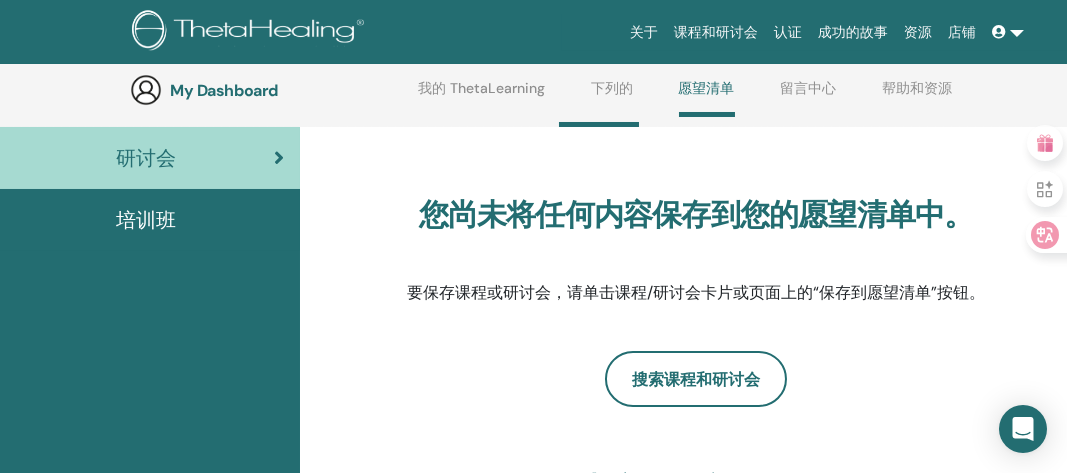 scroll, scrollTop: 0, scrollLeft: 0, axis: both 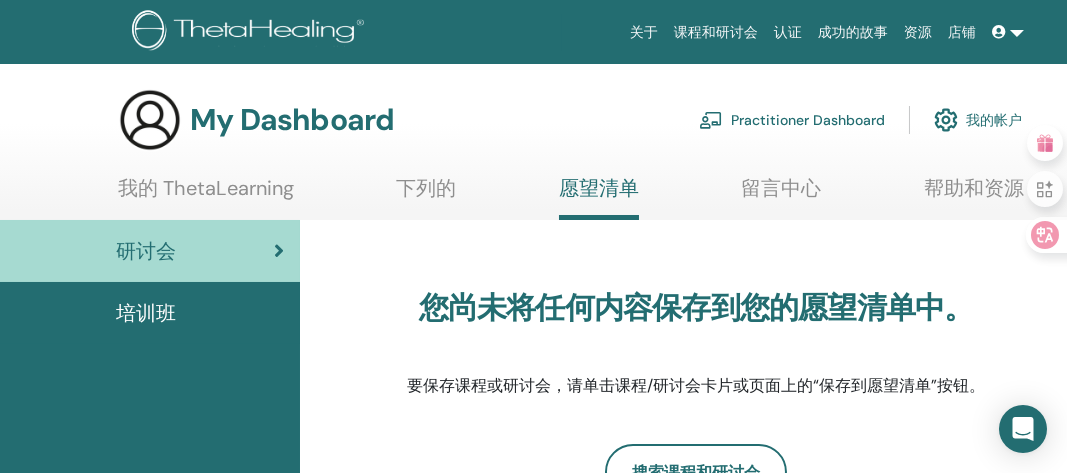 click on "下列的" at bounding box center (427, 195) 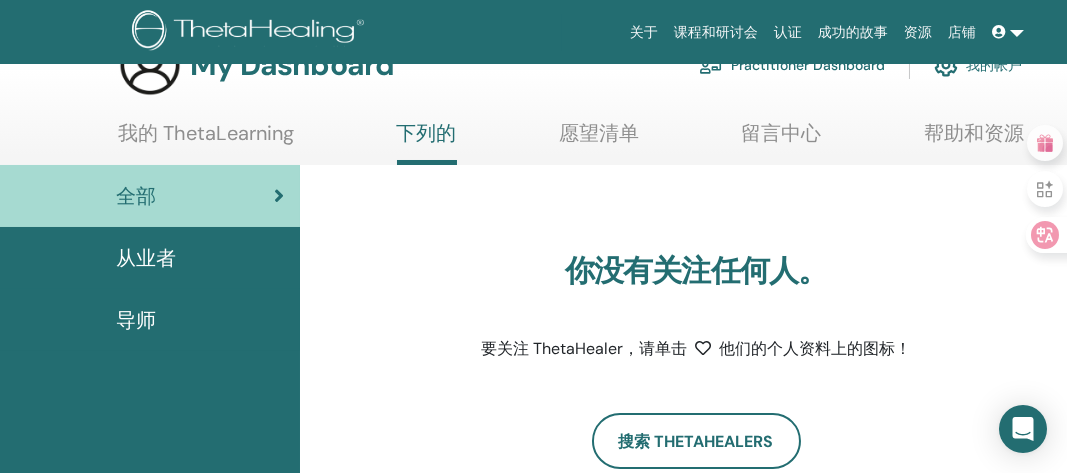 scroll, scrollTop: 46, scrollLeft: 0, axis: vertical 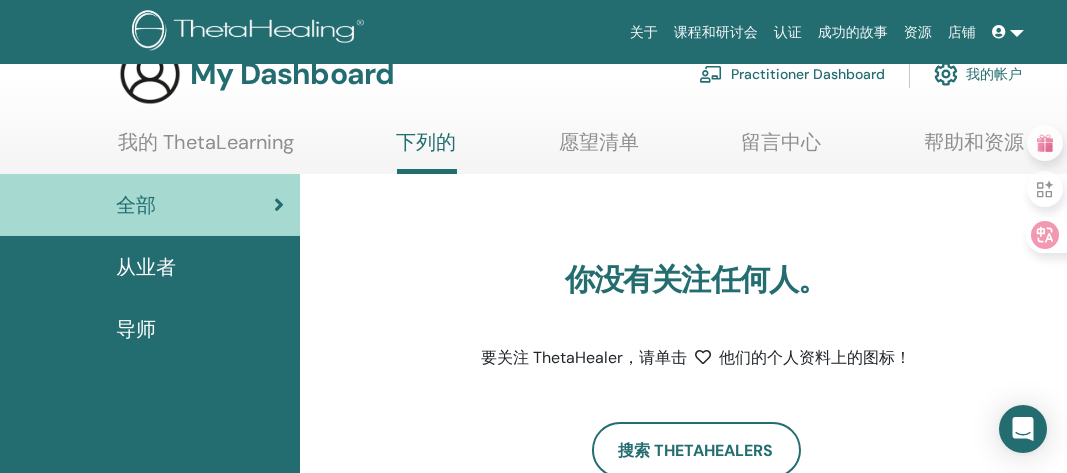 click on "我的 ThetaLearning" at bounding box center (206, 149) 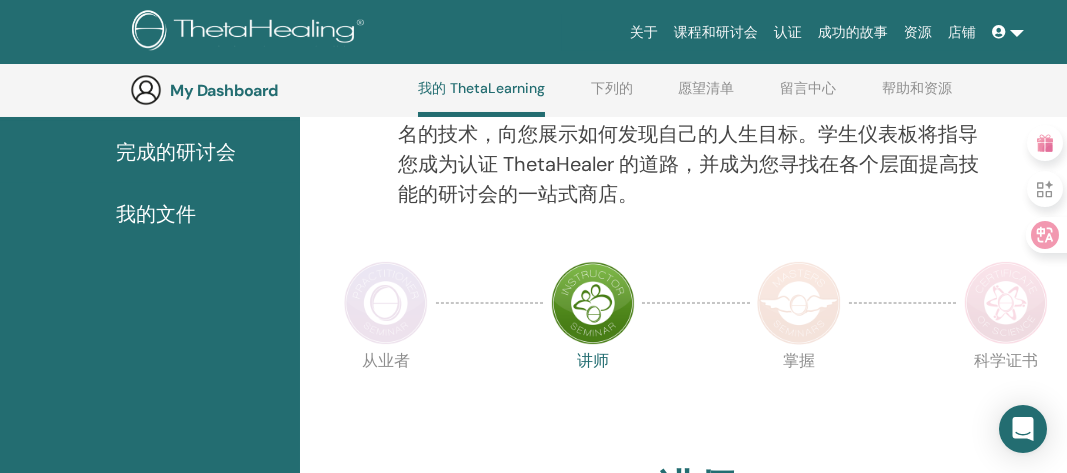 scroll, scrollTop: 165, scrollLeft: 0, axis: vertical 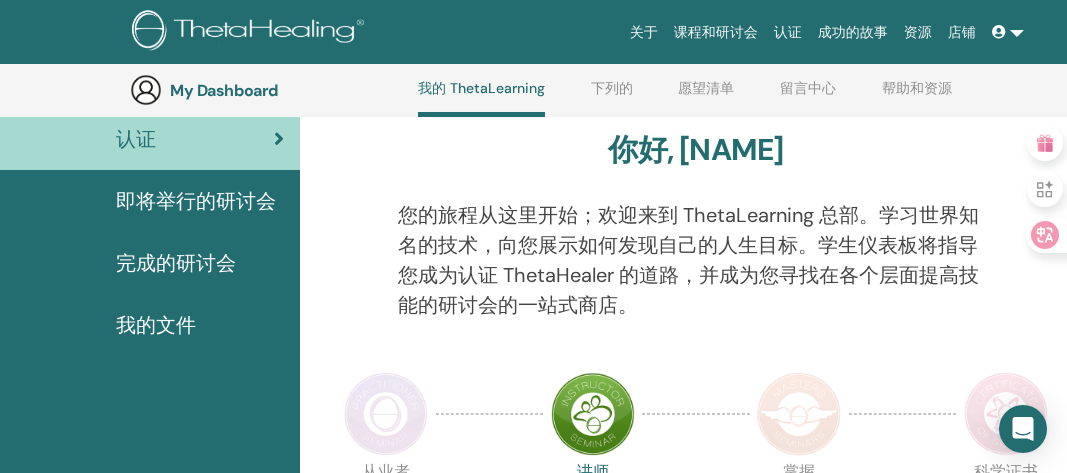 click on "即将举行的研讨会" at bounding box center (196, 201) 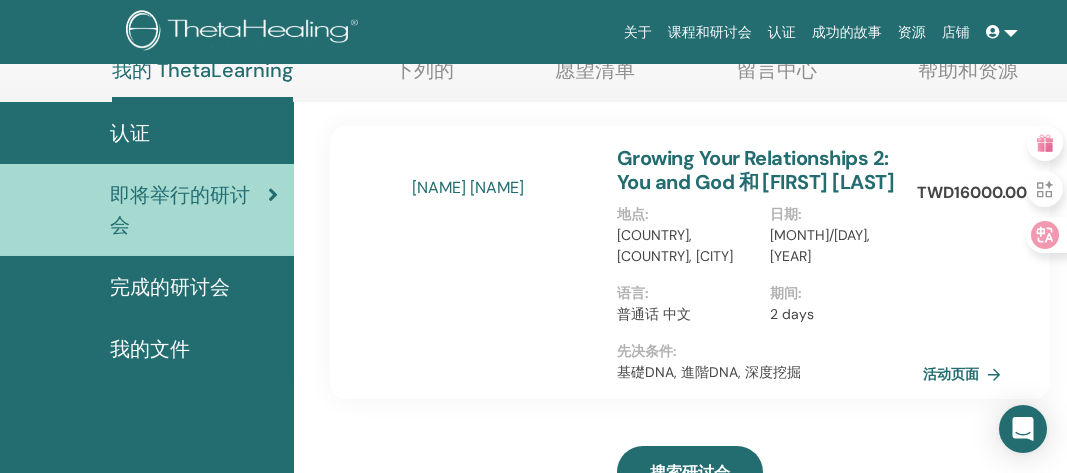 scroll, scrollTop: 122, scrollLeft: 6, axis: both 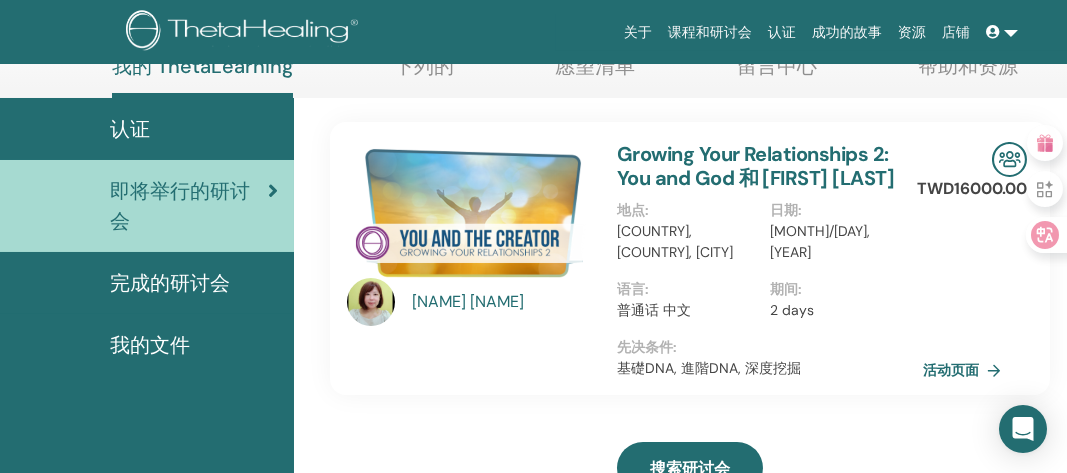 click on "Growing Your Relationships 2: You and God 和 [FIRST] [LAST]" at bounding box center (755, 166) 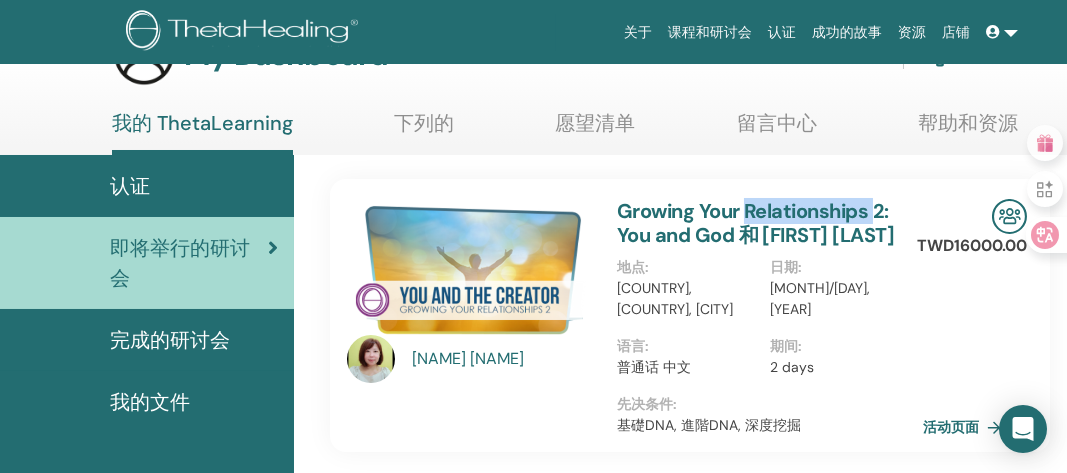 click on "My Dashboard
Practitioner Dashboard
我的帐户
我的 ThetaLearning
下列的
愿望清单" at bounding box center [594, 1292] 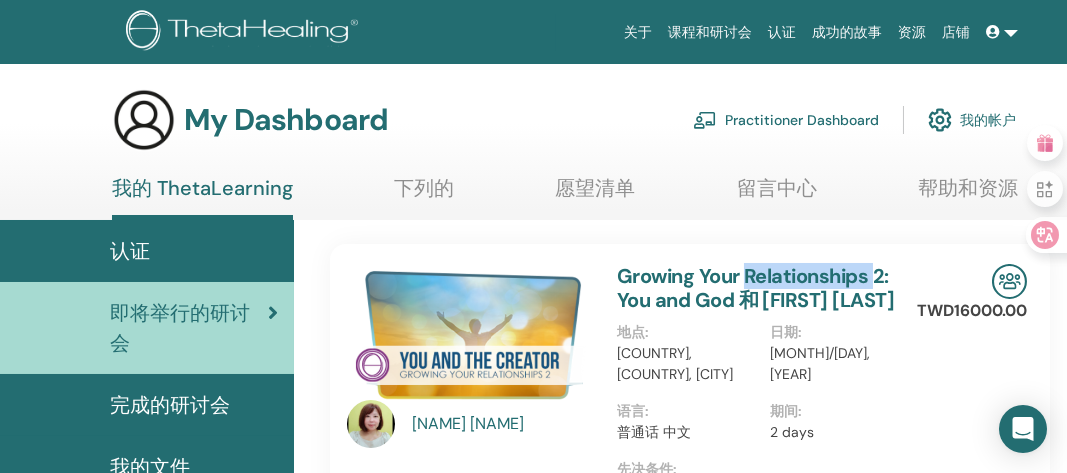 scroll, scrollTop: 0, scrollLeft: 6, axis: horizontal 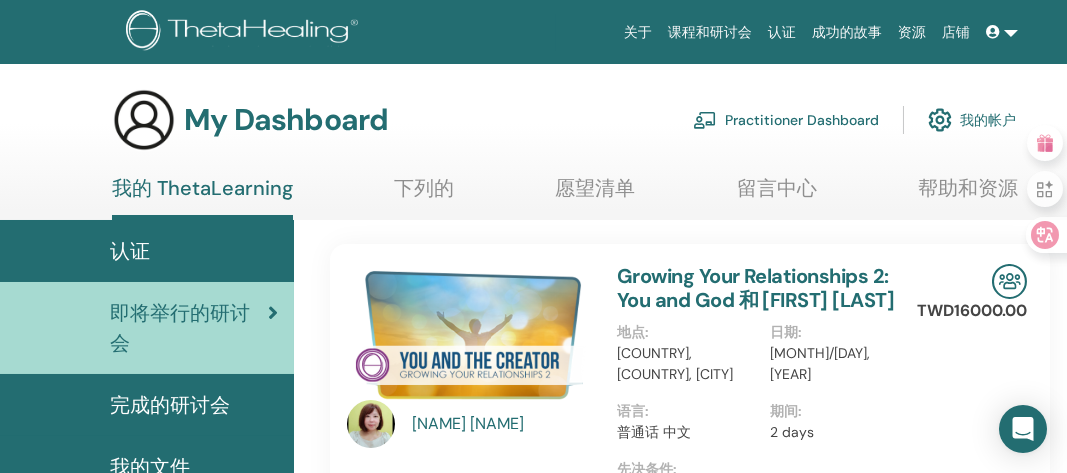 click on "Growing Your Relationships 2: You and God 和 [FIRST] [LAST]" at bounding box center (755, 288) 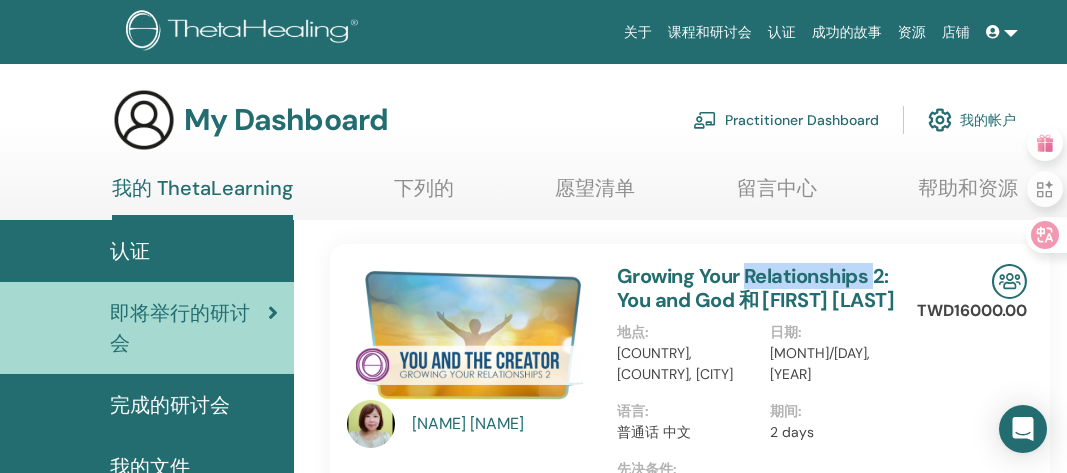 click at bounding box center (1009, 281) 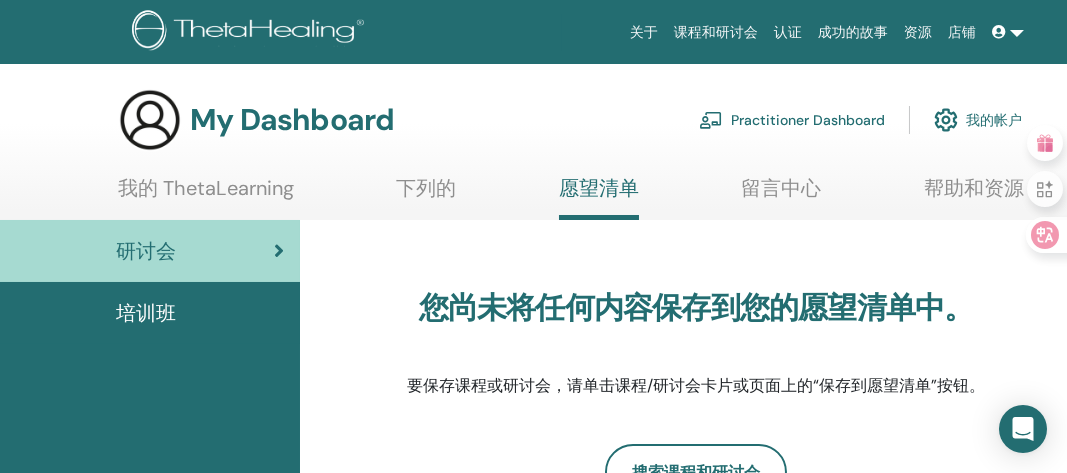 scroll, scrollTop: 14, scrollLeft: 0, axis: vertical 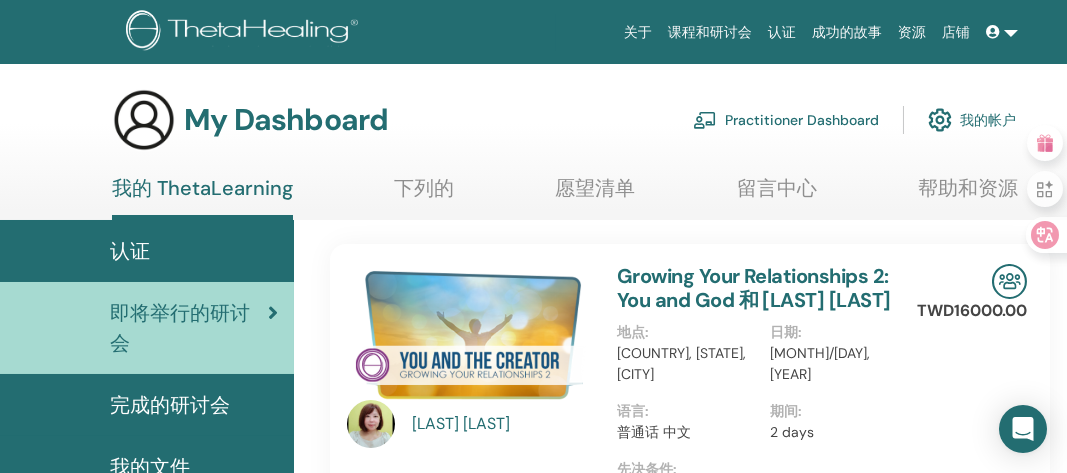 click on "我的帐户" at bounding box center (972, 120) 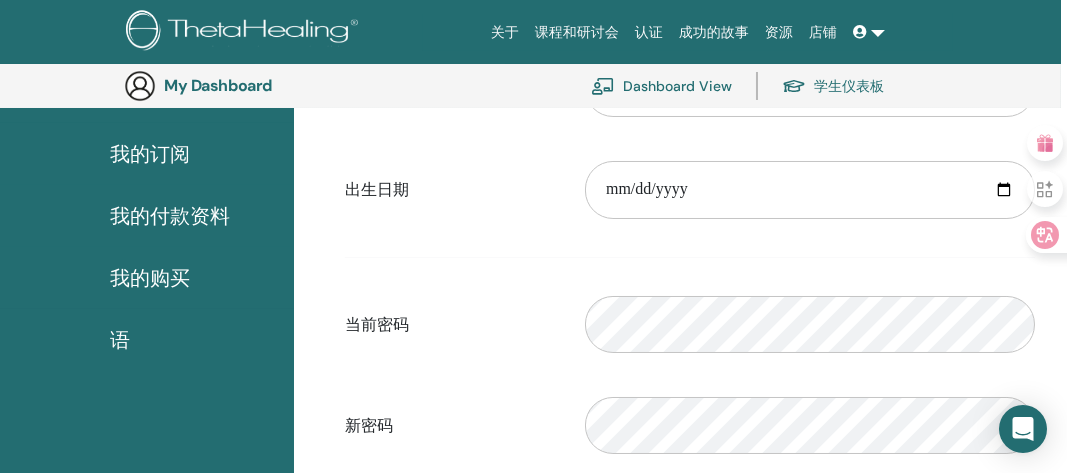 scroll, scrollTop: 290, scrollLeft: 6, axis: both 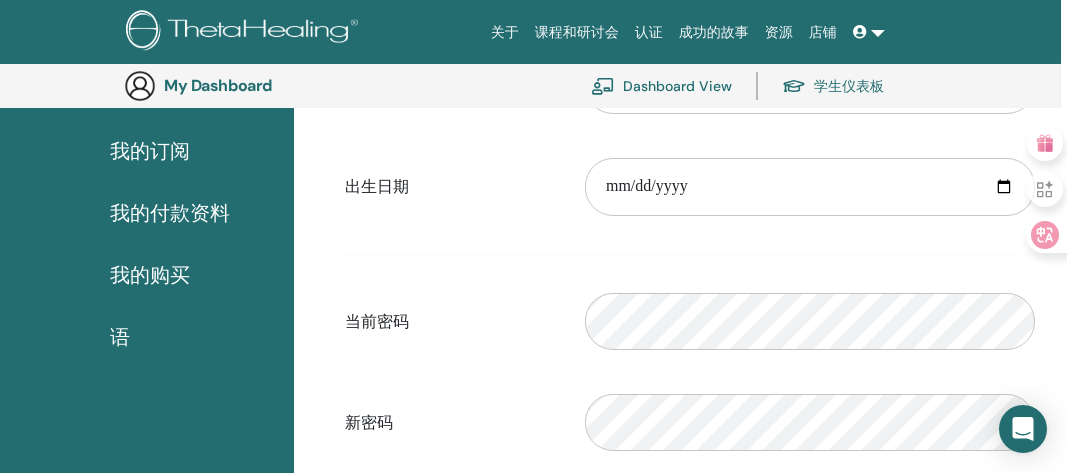 click on "我的购买" at bounding box center [150, 275] 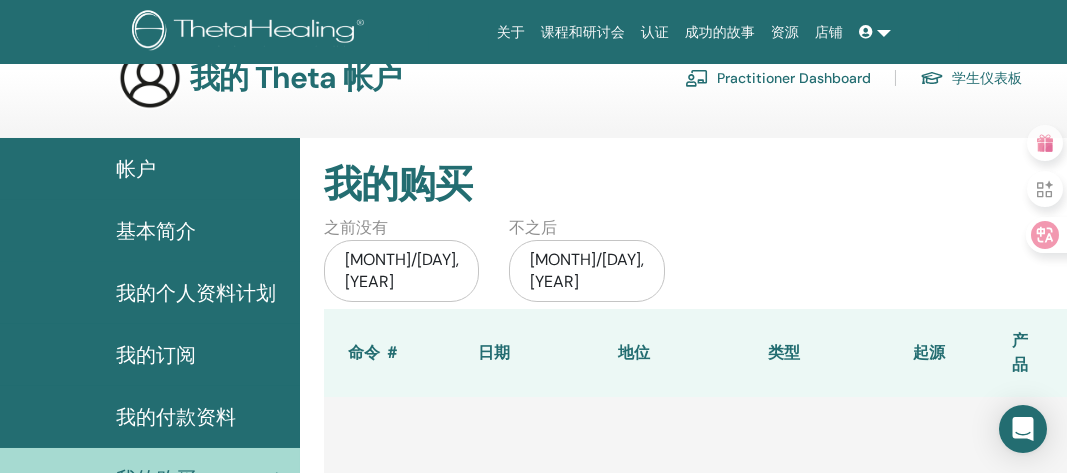 scroll, scrollTop: 0, scrollLeft: 0, axis: both 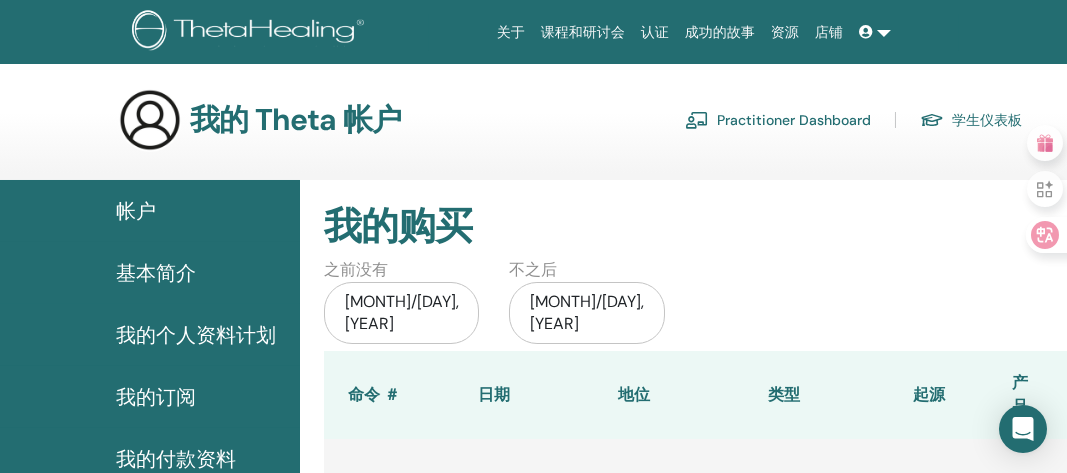 click at bounding box center (875, 32) 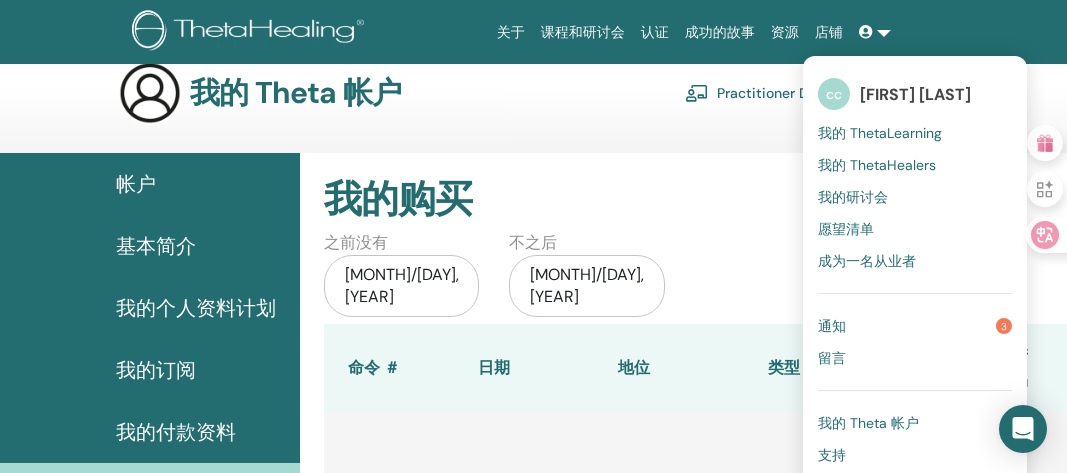 scroll, scrollTop: 0, scrollLeft: 0, axis: both 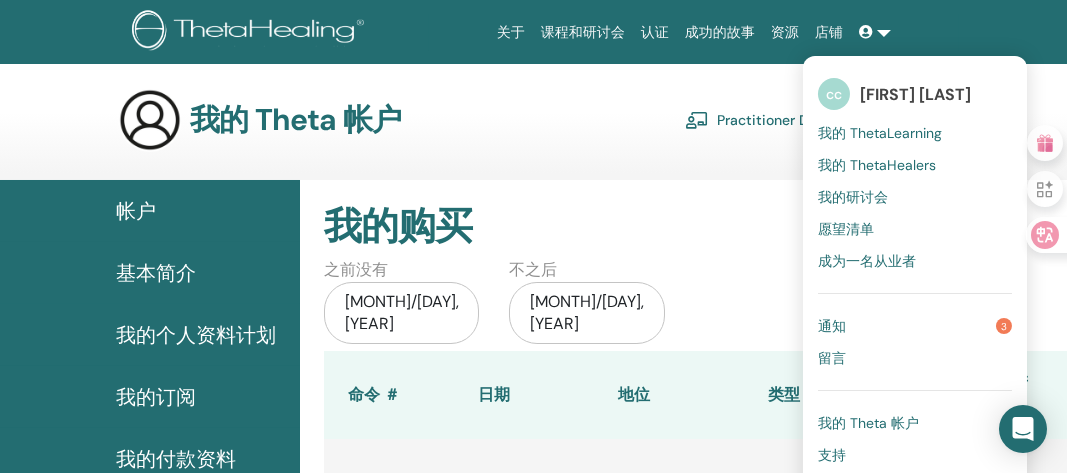click at bounding box center [251, 32] 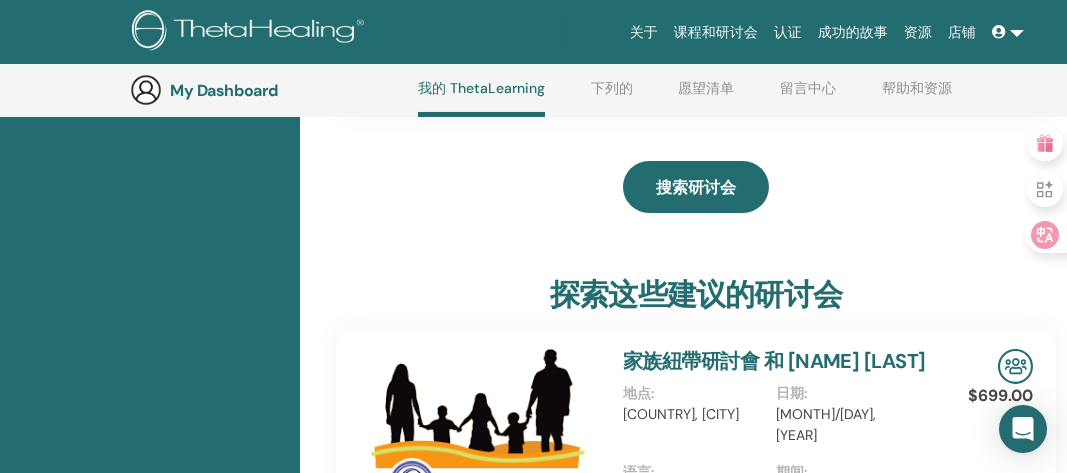 scroll, scrollTop: 457, scrollLeft: 0, axis: vertical 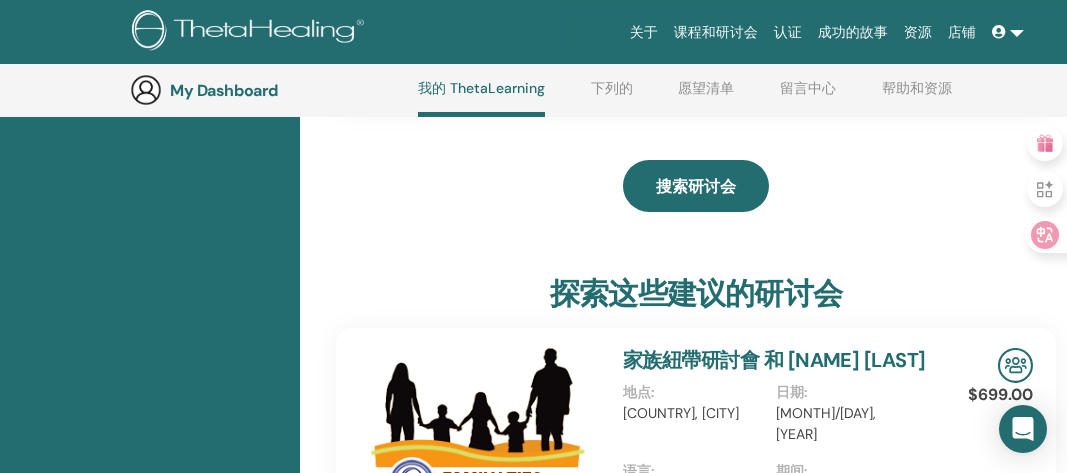 click on "搜索研讨会" at bounding box center [696, 186] 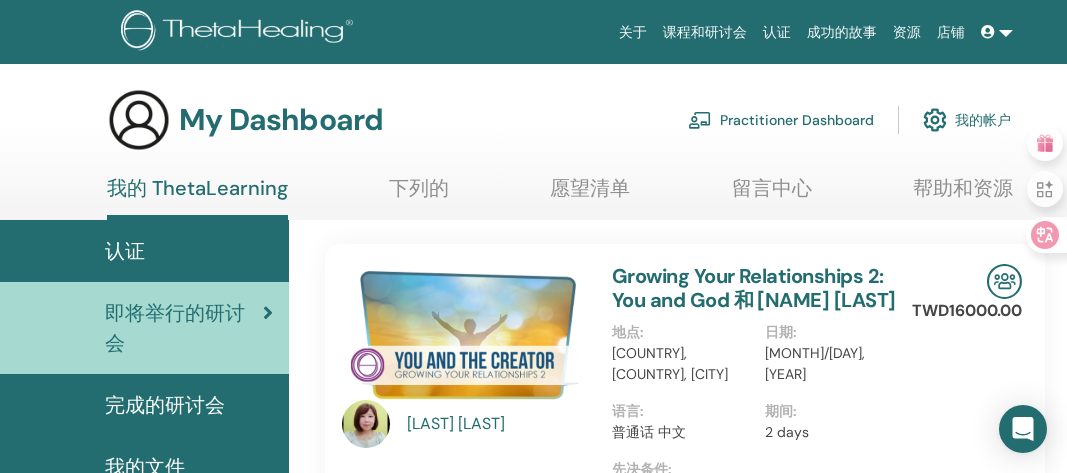 scroll, scrollTop: 77, scrollLeft: 11, axis: both 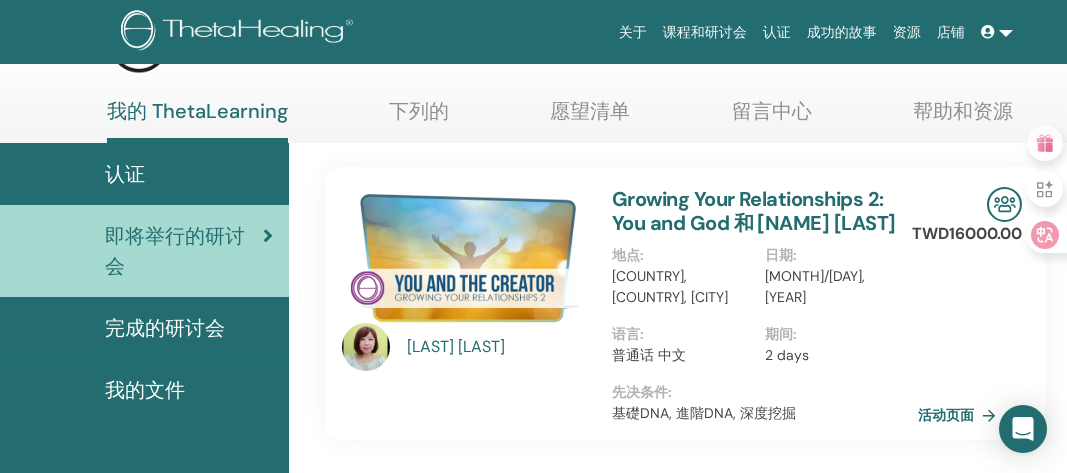 click on "下列的" at bounding box center [419, 118] 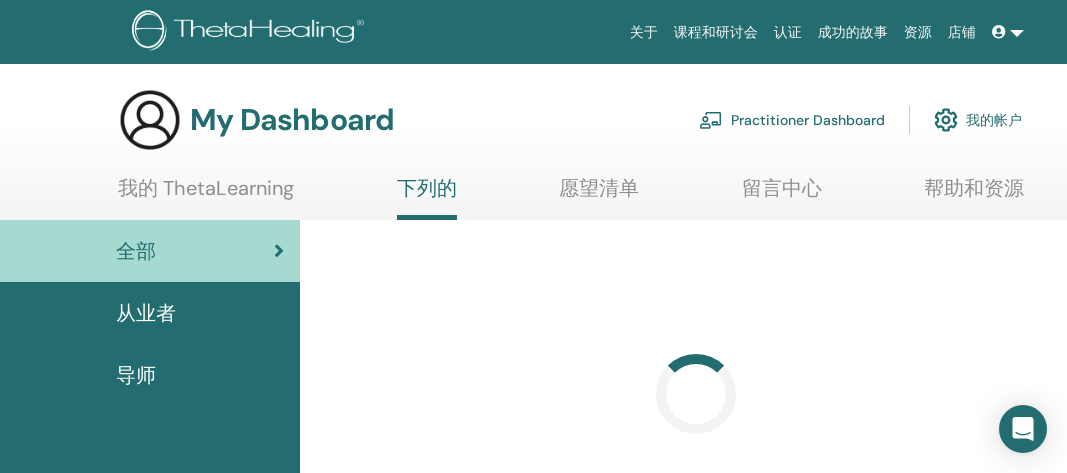 scroll, scrollTop: 0, scrollLeft: 0, axis: both 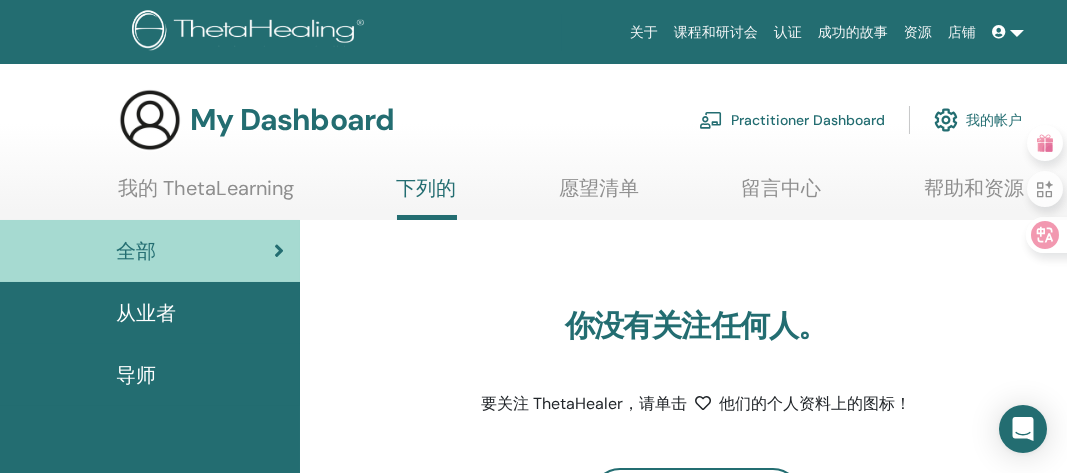 click on "愿望清单" at bounding box center (599, 195) 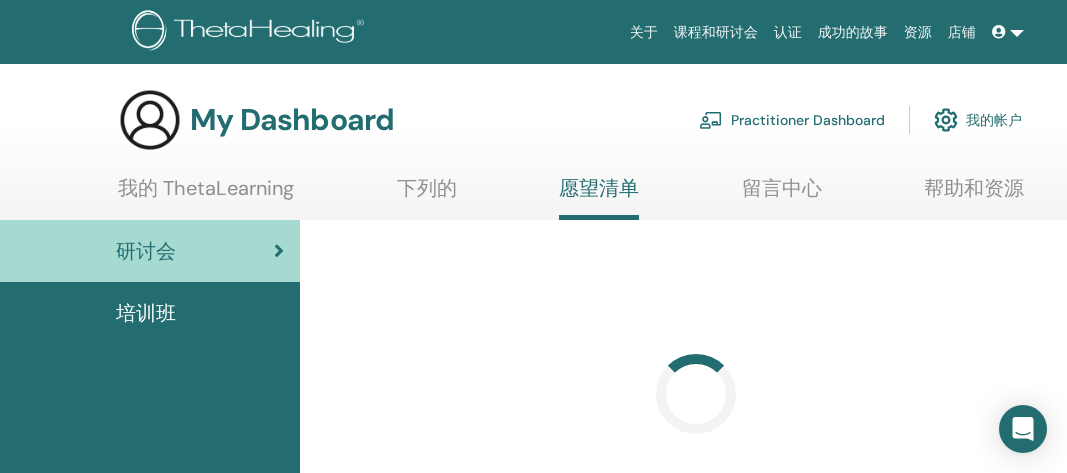 scroll, scrollTop: 0, scrollLeft: 0, axis: both 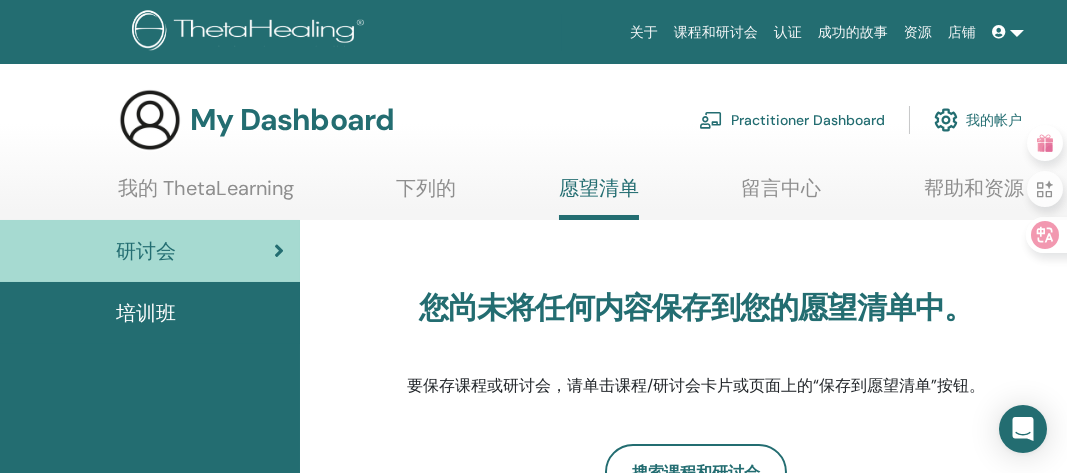 click on "留言中心" at bounding box center [782, 195] 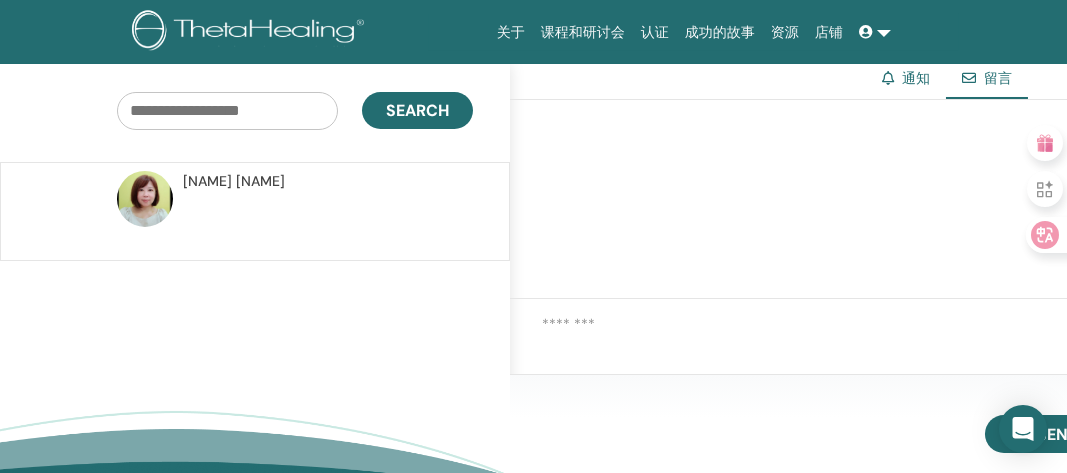 scroll, scrollTop: 0, scrollLeft: 0, axis: both 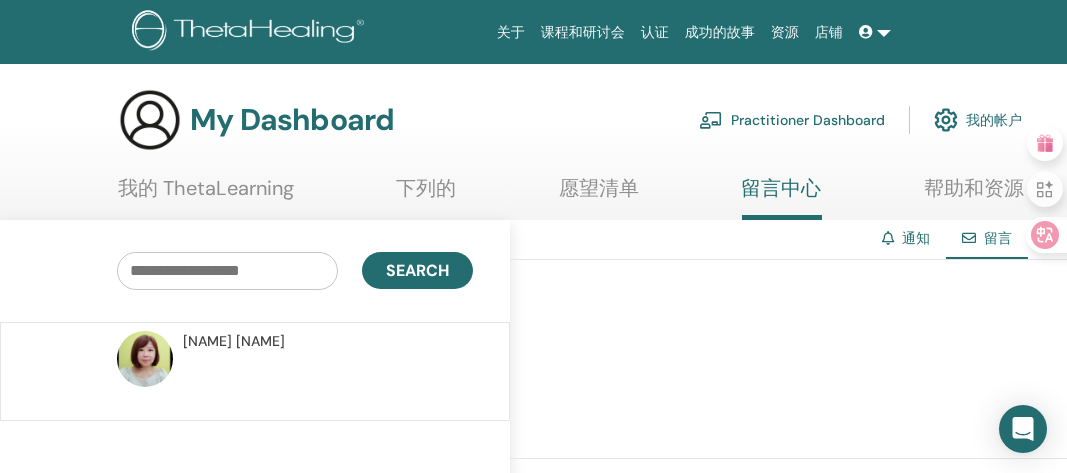 click on "帮助和资源" at bounding box center [974, 195] 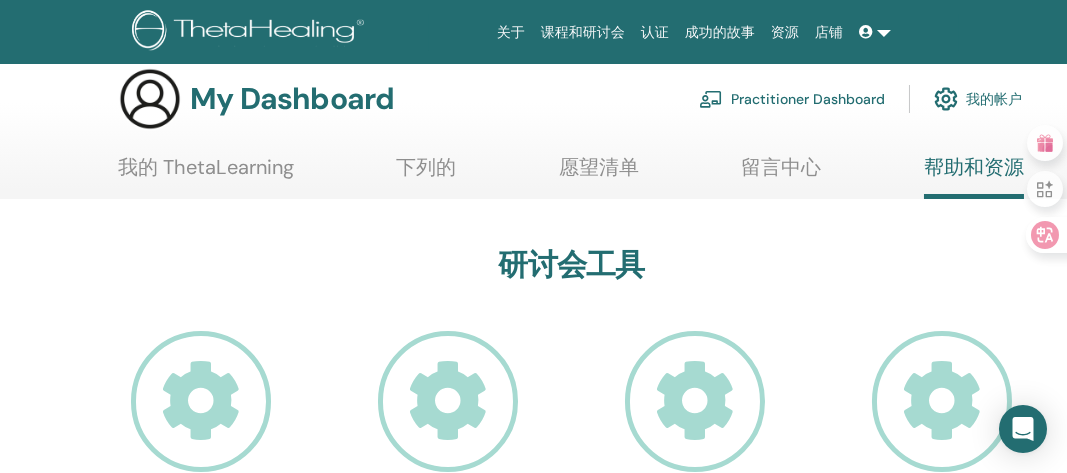 scroll, scrollTop: 0, scrollLeft: 0, axis: both 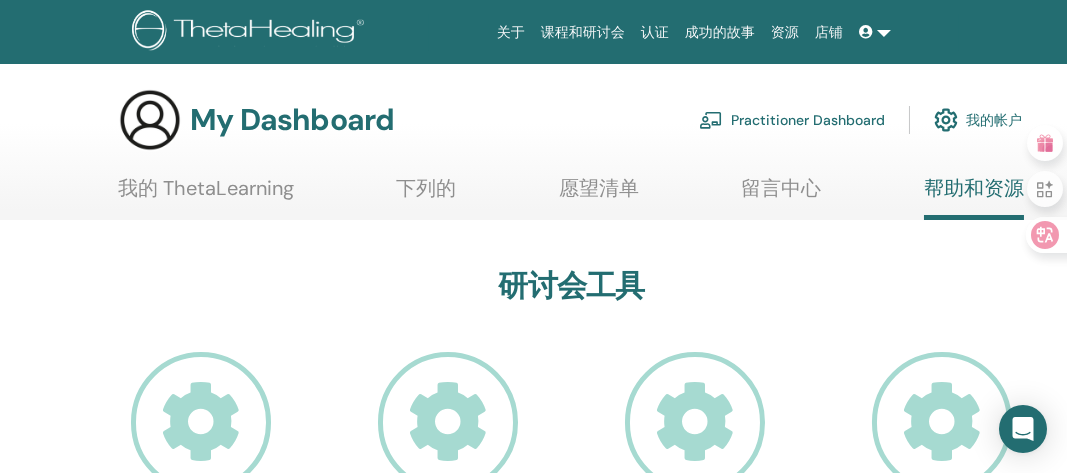 click on "我的 ThetaLearning" at bounding box center (206, 195) 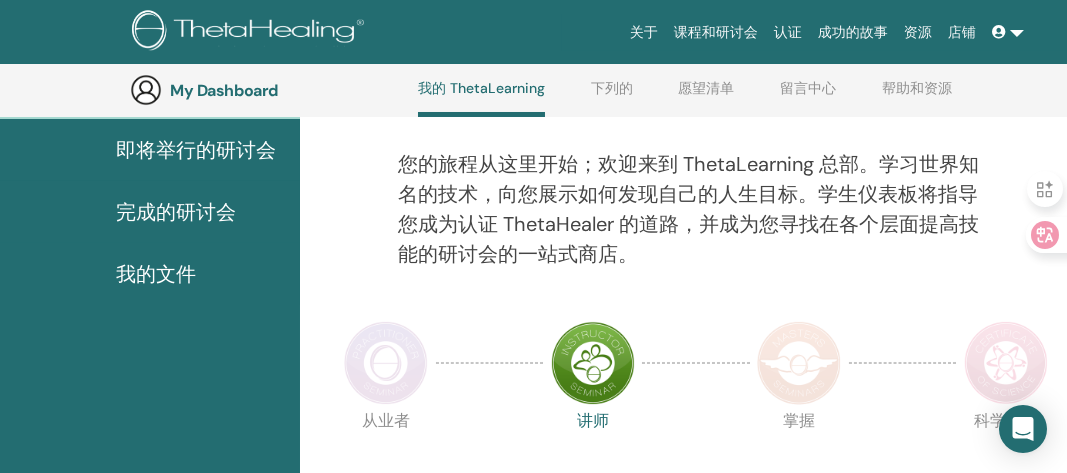 scroll, scrollTop: 217, scrollLeft: 0, axis: vertical 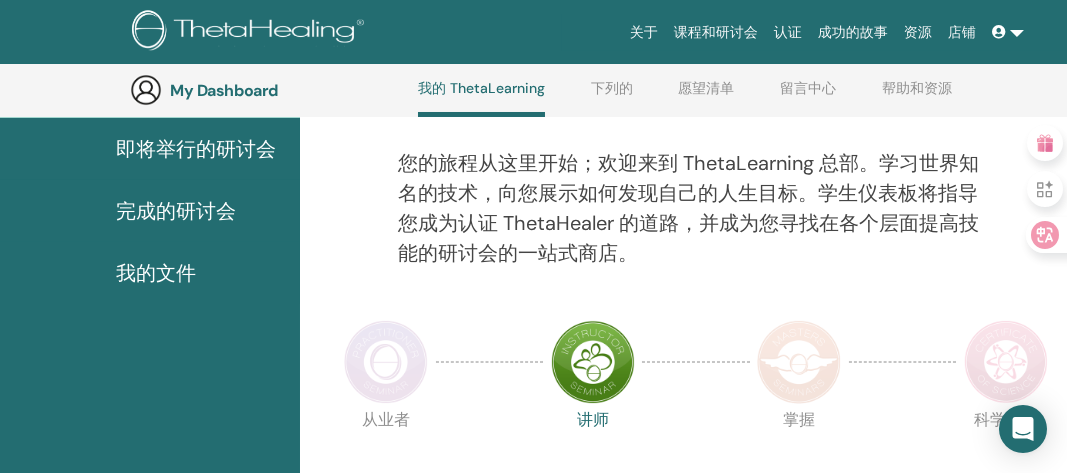 click on "即将举行的研讨会" at bounding box center [150, 149] 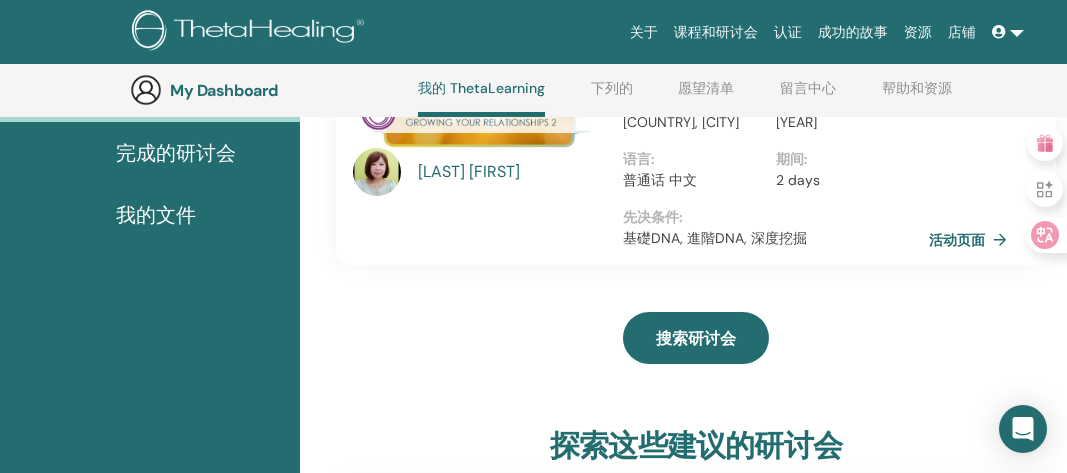 scroll, scrollTop: 304, scrollLeft: 0, axis: vertical 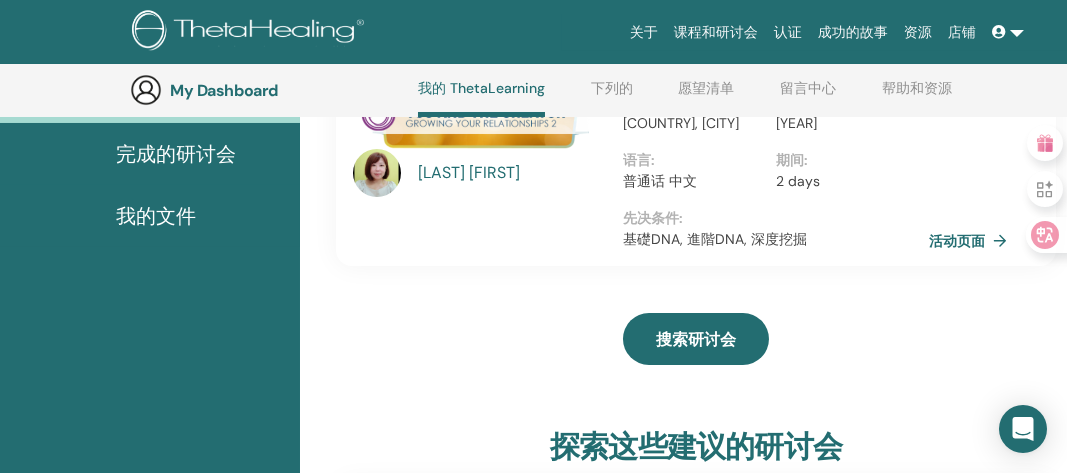 click on "我的文件" at bounding box center (156, 216) 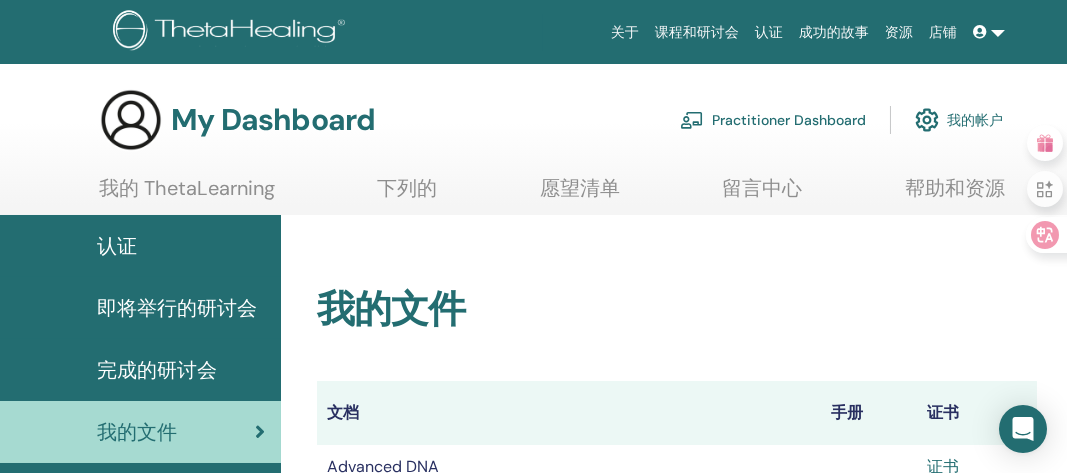scroll, scrollTop: 0, scrollLeft: 20, axis: horizontal 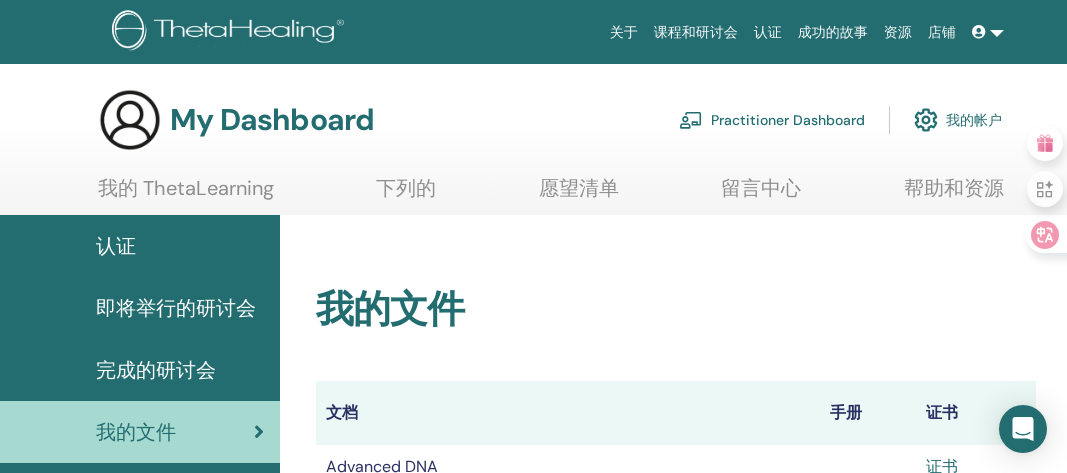 click on "完成的研讨会" at bounding box center [156, 370] 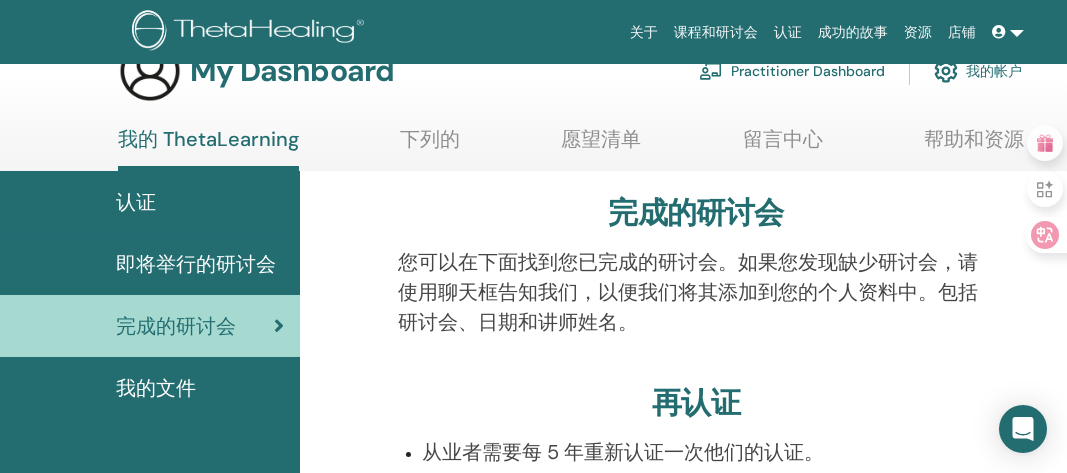 scroll, scrollTop: 41, scrollLeft: 0, axis: vertical 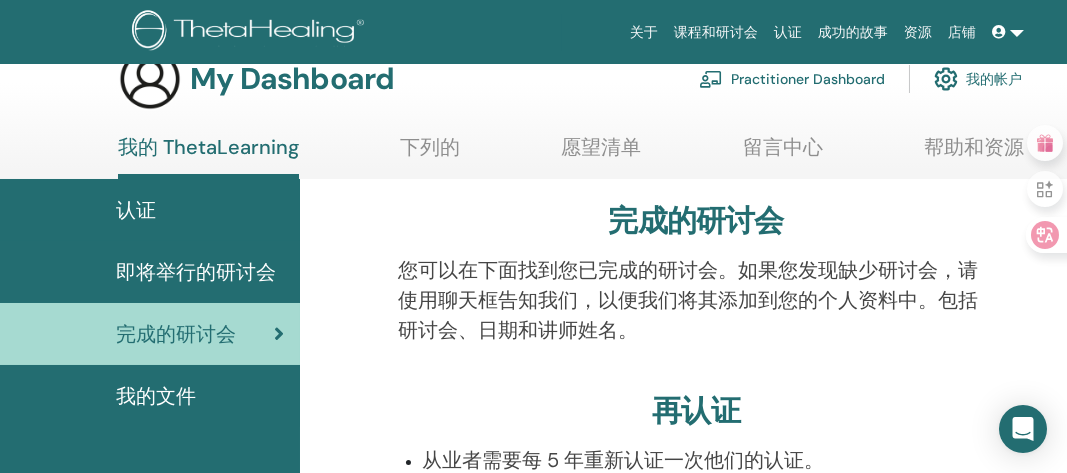 click on "即将举行的研讨会" at bounding box center [196, 272] 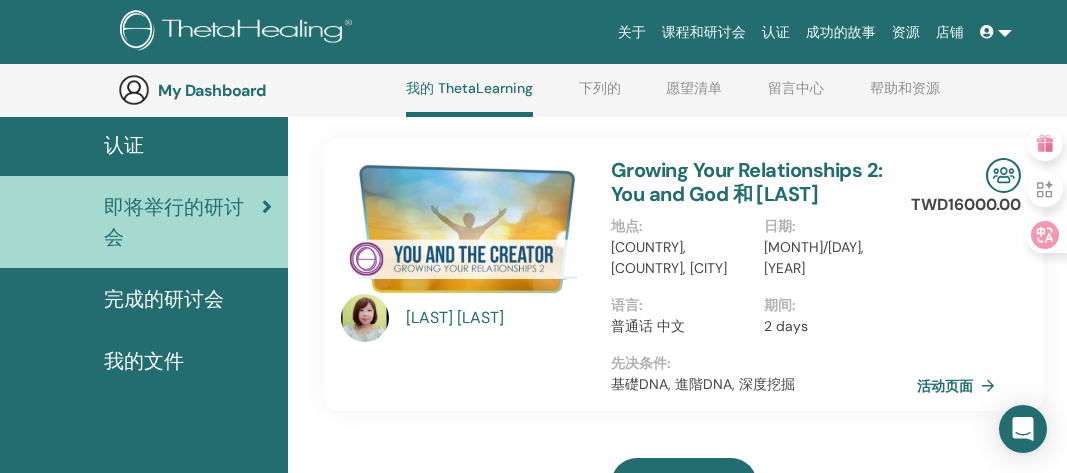 scroll, scrollTop: 160, scrollLeft: 12, axis: both 